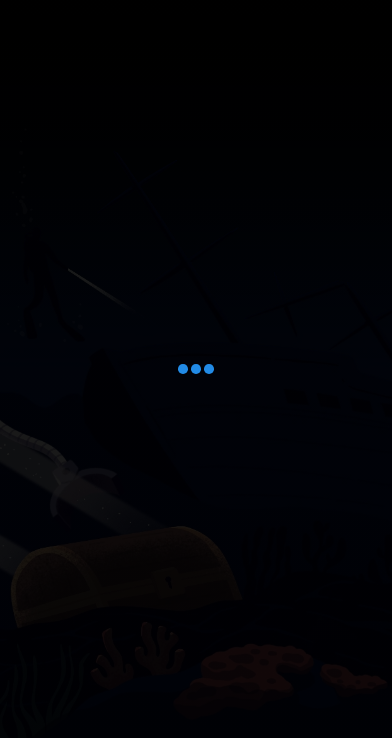 scroll, scrollTop: 0, scrollLeft: 0, axis: both 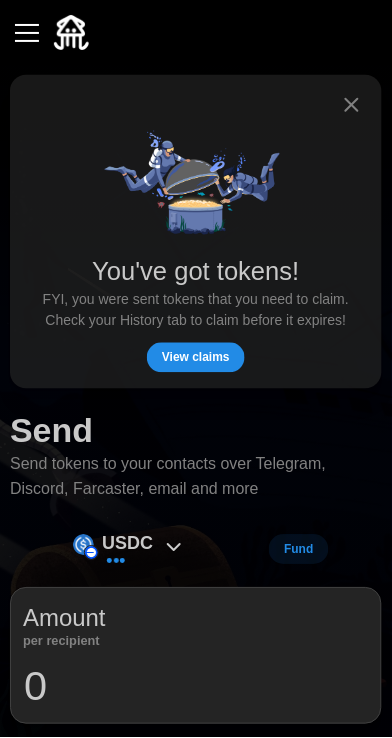 click on "View claims" at bounding box center (196, 358) 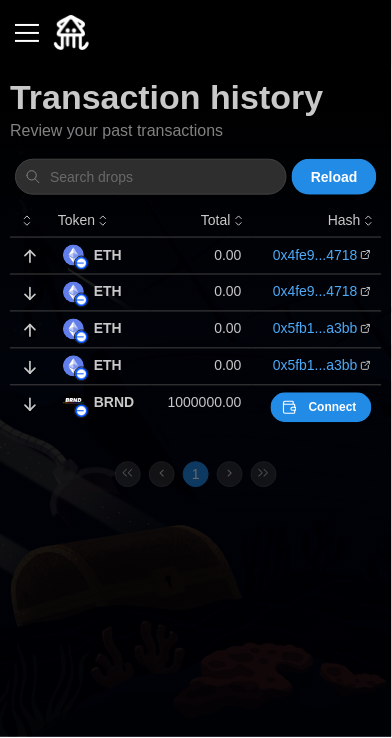 click on "Connect" at bounding box center (333, 408) 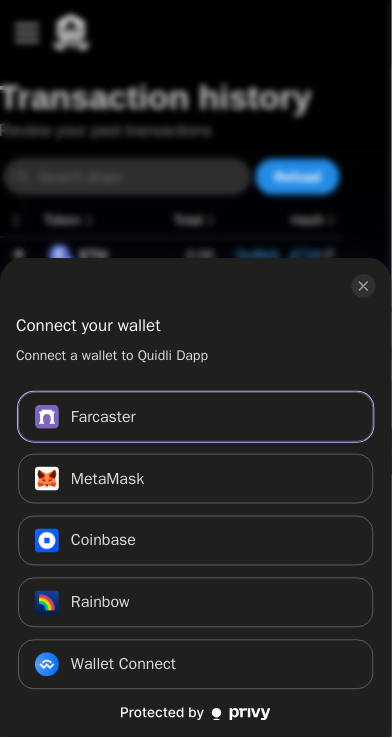 click on "Farcaster Connect" at bounding box center (196, 417) 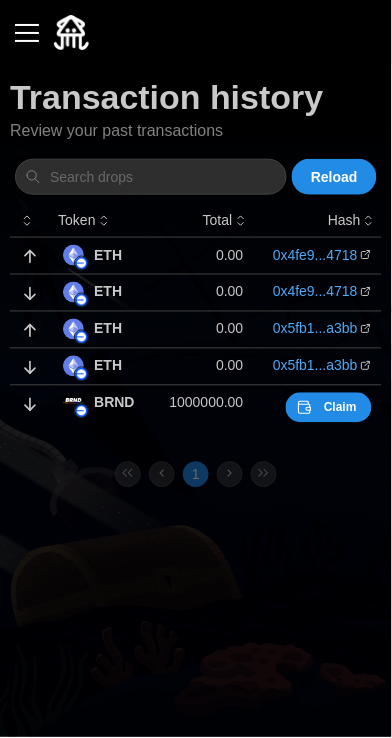 click on "Claim" at bounding box center [340, 408] 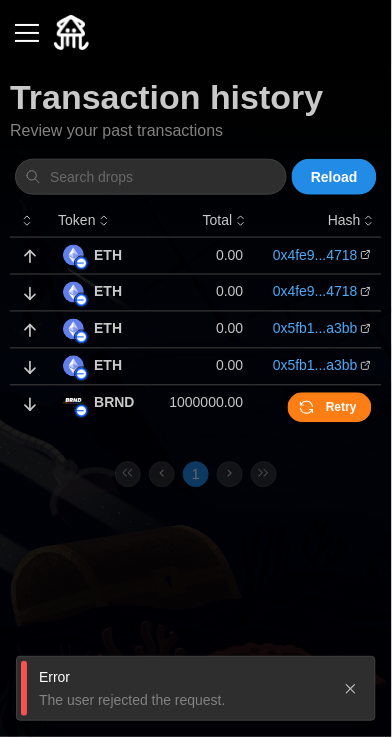 click on "Retry" at bounding box center (341, 408) 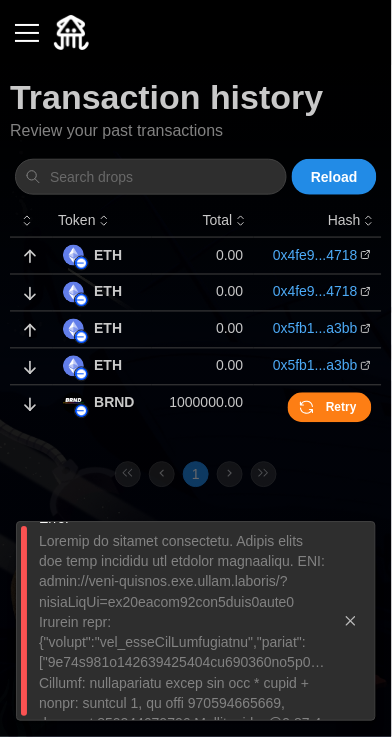 click at bounding box center [351, 622] 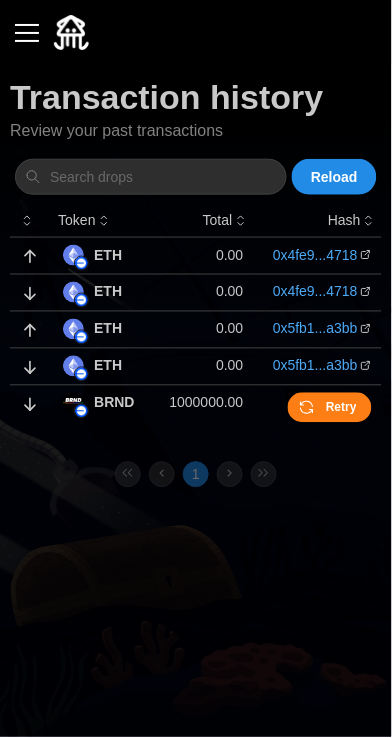 click at bounding box center [27, 33] 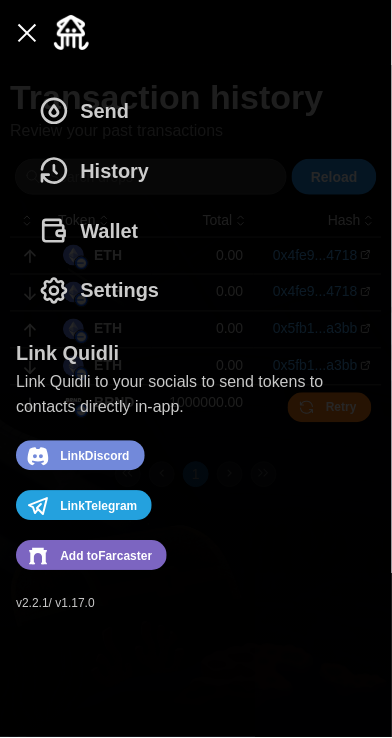 click on "Wallet" at bounding box center (109, 231) 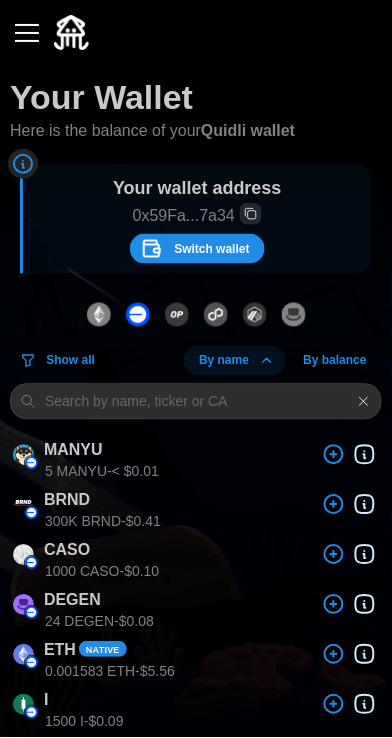 click on "Switch wallet" at bounding box center (211, 249) 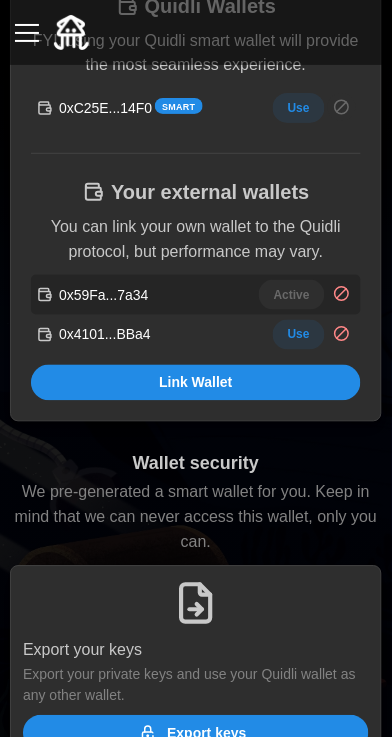 scroll, scrollTop: 485, scrollLeft: 0, axis: vertical 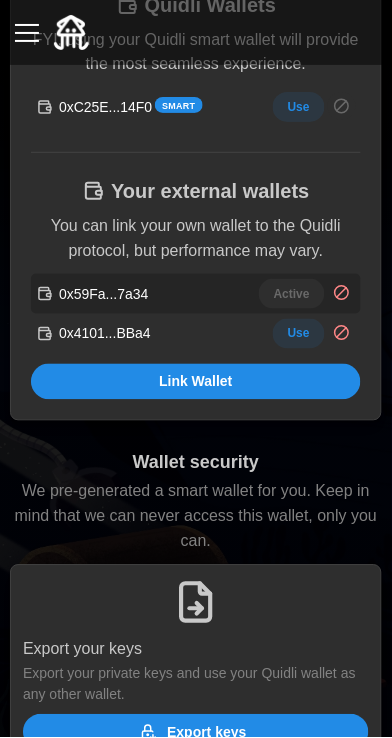 click on "Link Wallet" at bounding box center [196, 382] 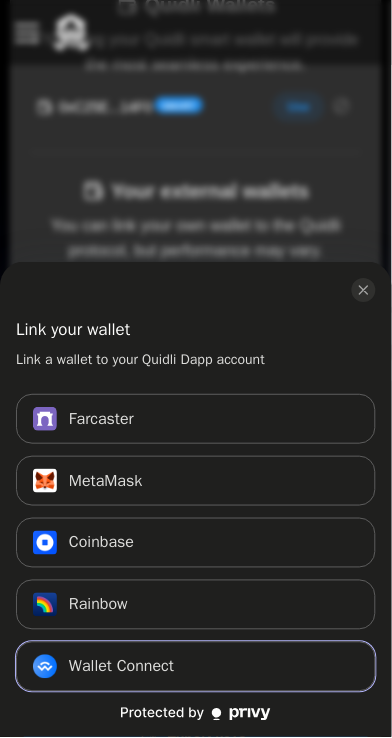 click on "Wallet Connect Connect" at bounding box center [196, 667] 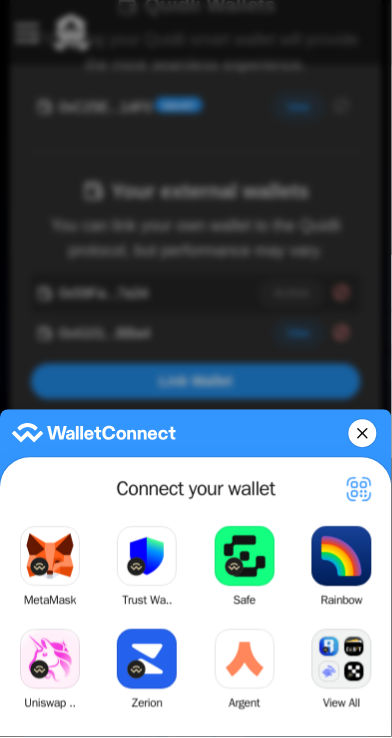 click on "Trust Wa.." 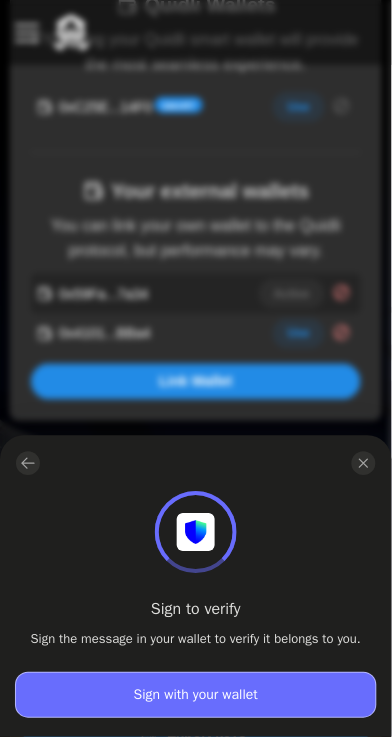 click on "Sign with your wallet" at bounding box center (196, 696) 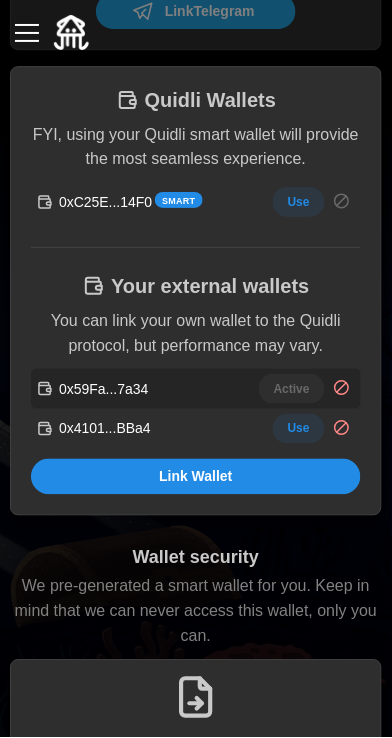 scroll, scrollTop: 0, scrollLeft: 0, axis: both 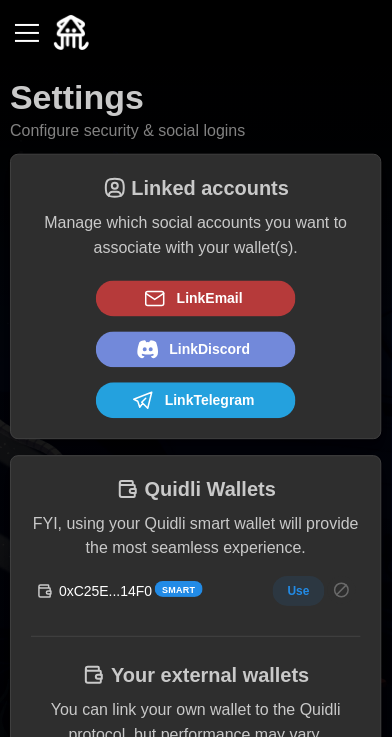 click at bounding box center [27, 33] 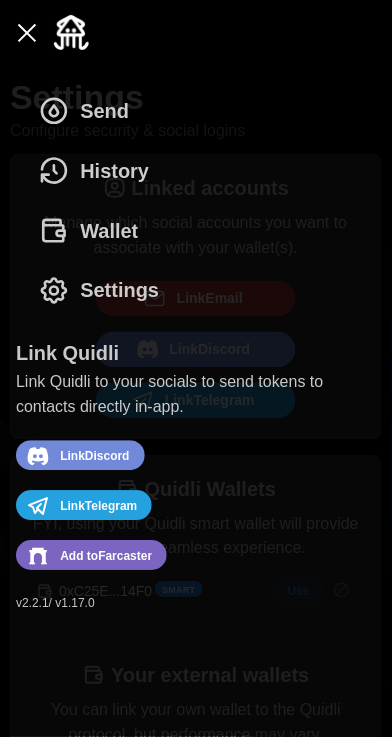 click on "History" at bounding box center [114, 171] 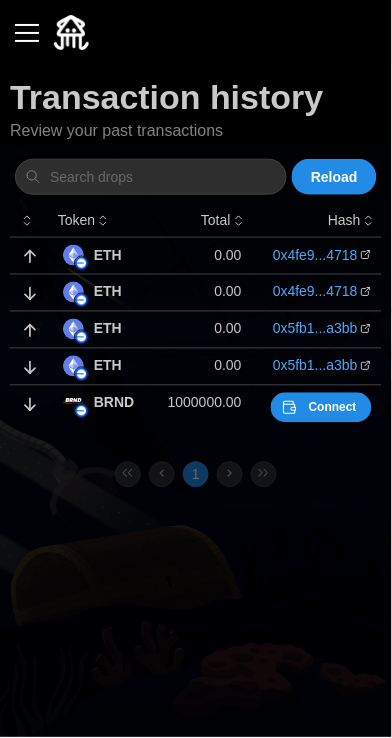 click on "Connect" at bounding box center (333, 408) 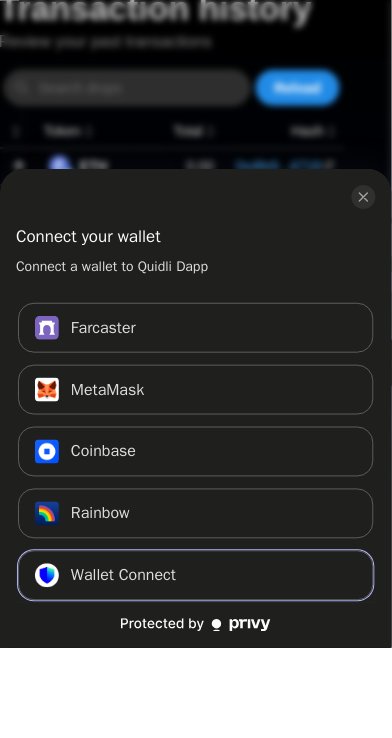click on "Wallet Connect Connect" at bounding box center (196, 665) 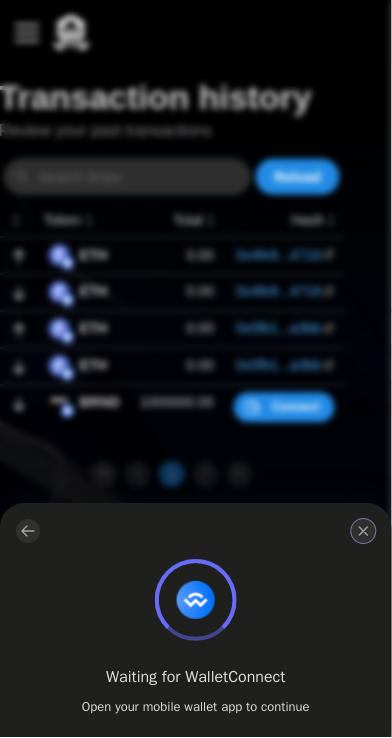 click 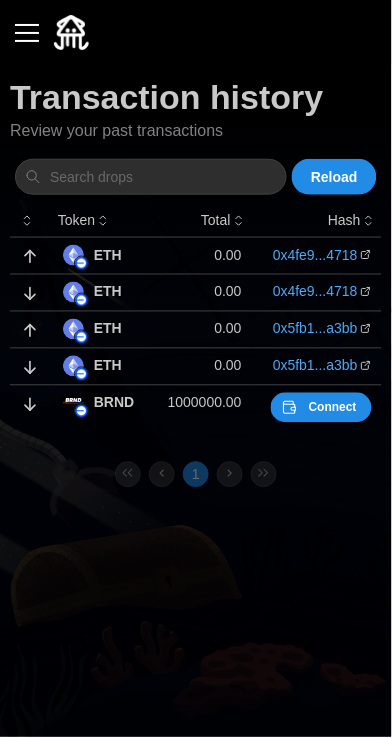click at bounding box center (27, 33) 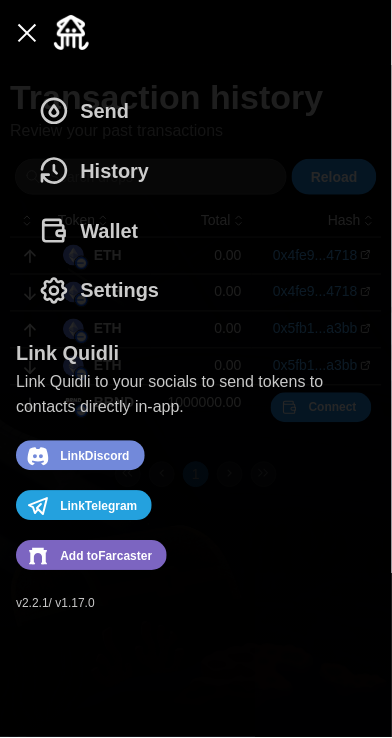 click on "Wallet" at bounding box center (109, 231) 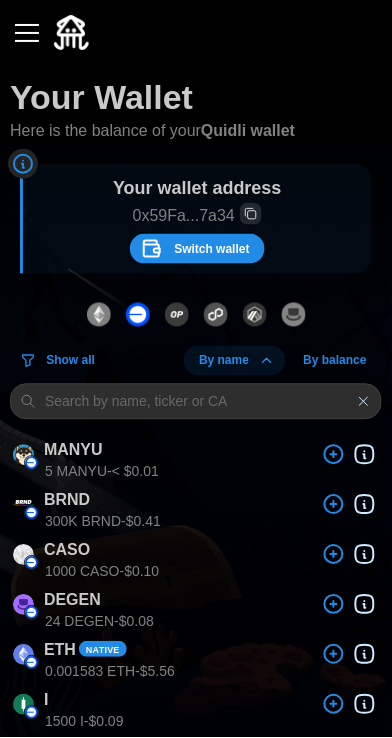 click on "Switch wallet" at bounding box center (211, 249) 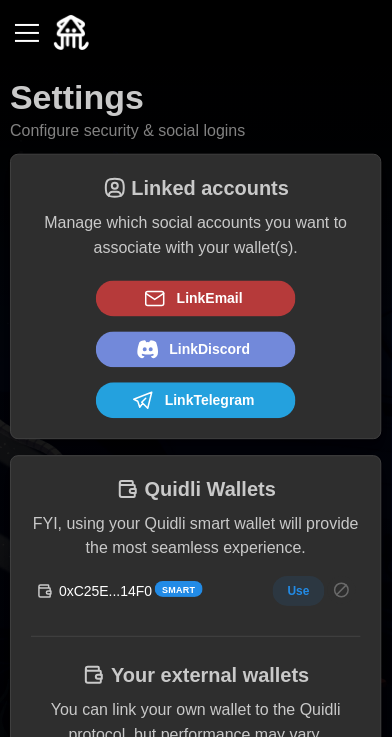 click on "Use" at bounding box center [299, 592] 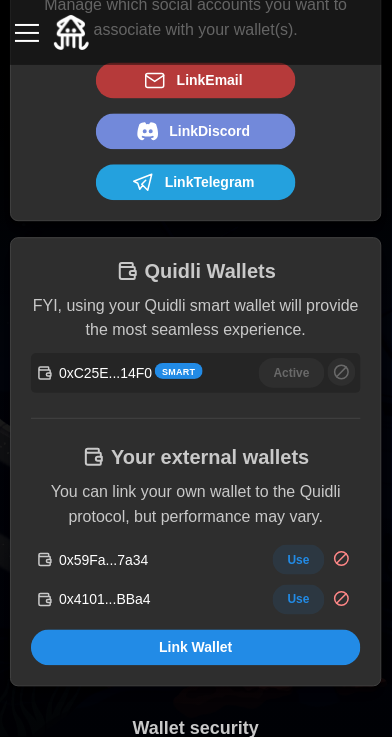 scroll, scrollTop: 220, scrollLeft: 0, axis: vertical 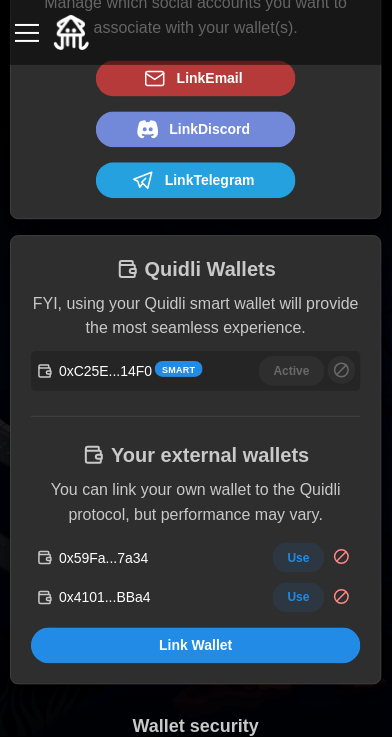 click 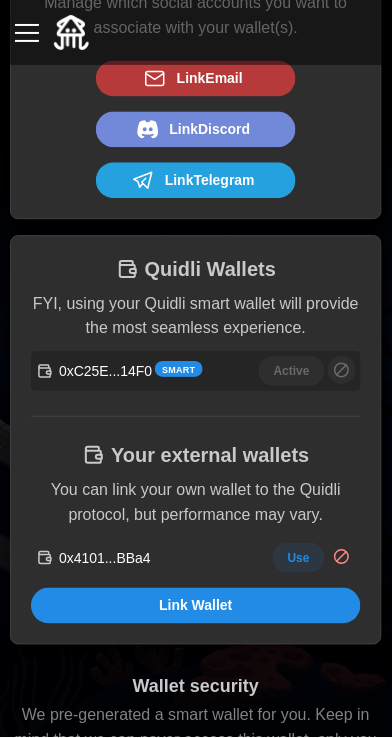 click 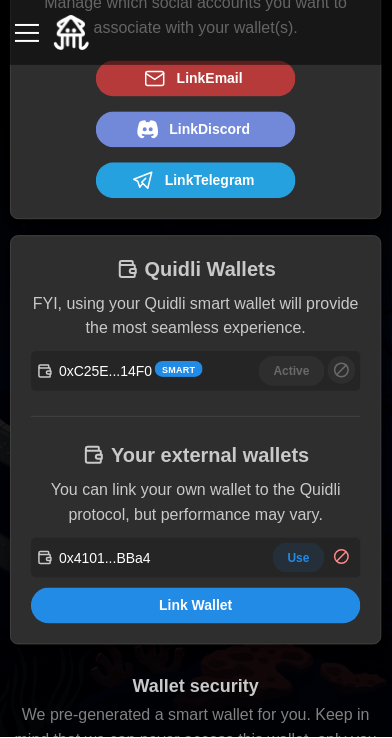 click 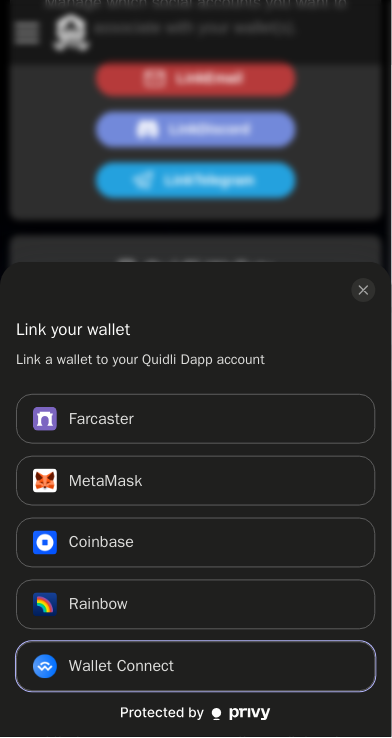 click on "Wallet Connect Connect" at bounding box center [196, 667] 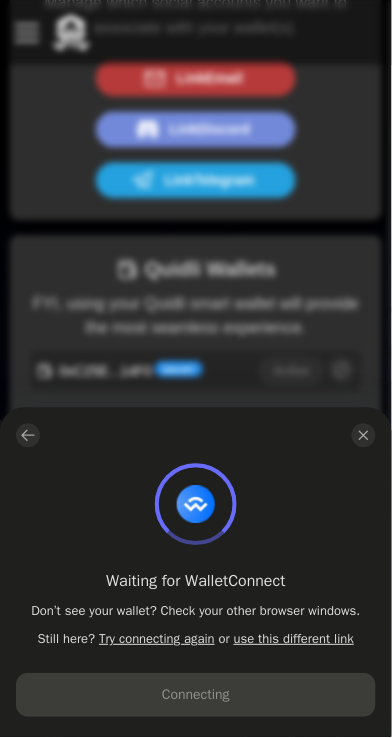 click on "Try connecting again" at bounding box center (157, 639) 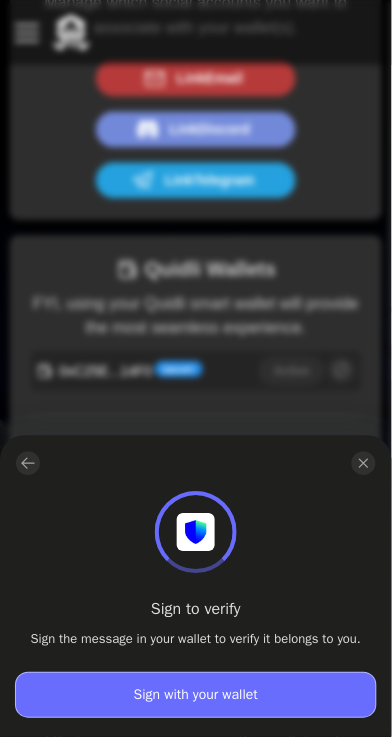 click on "Sign with your wallet" at bounding box center [196, 696] 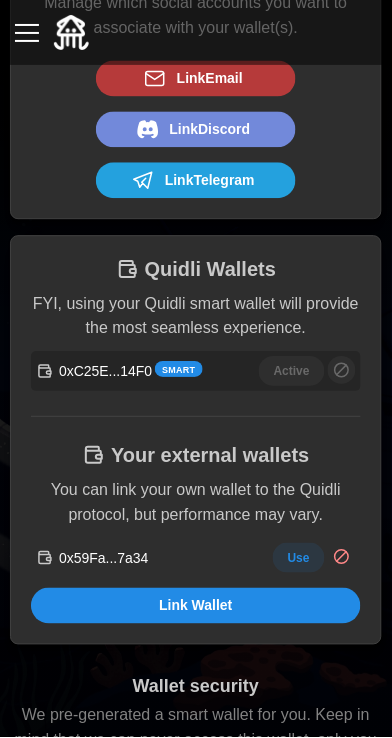 click on "Use" at bounding box center (299, 559) 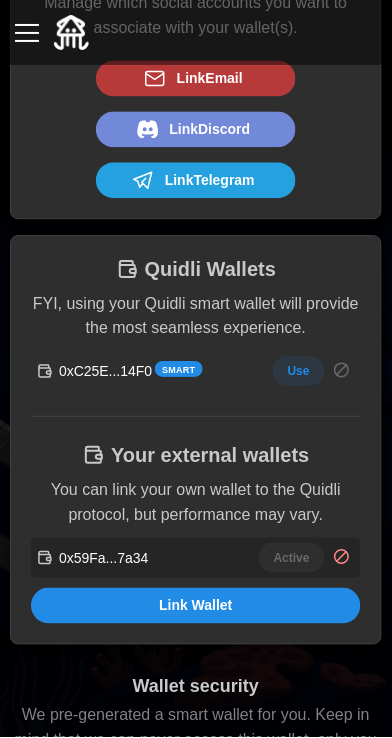 click at bounding box center (27, 33) 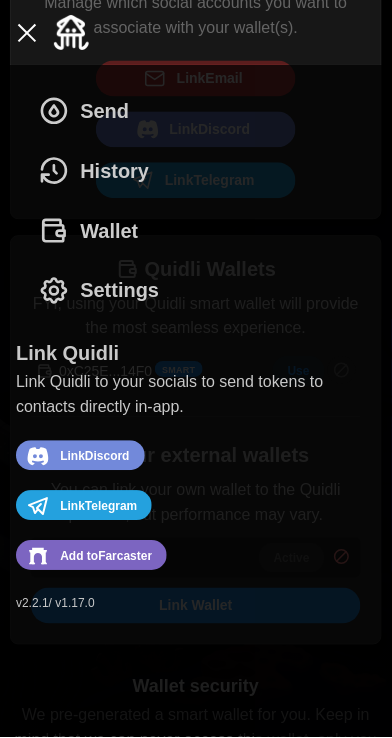 click on "History" at bounding box center [114, 171] 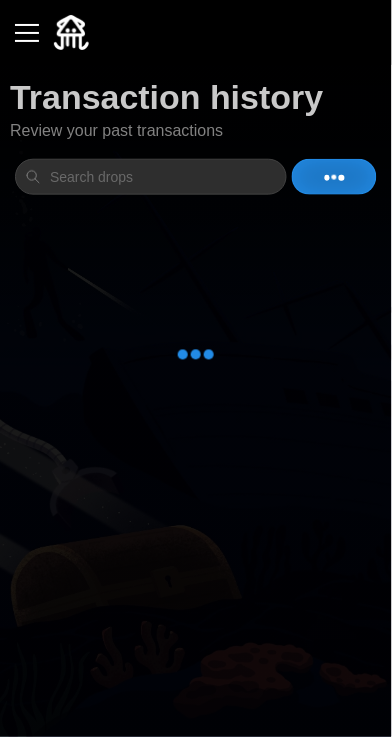 scroll, scrollTop: 0, scrollLeft: 0, axis: both 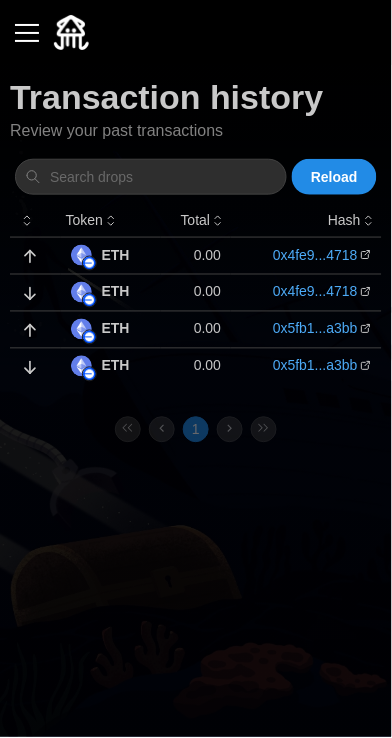click on "Reload" at bounding box center (334, 177) 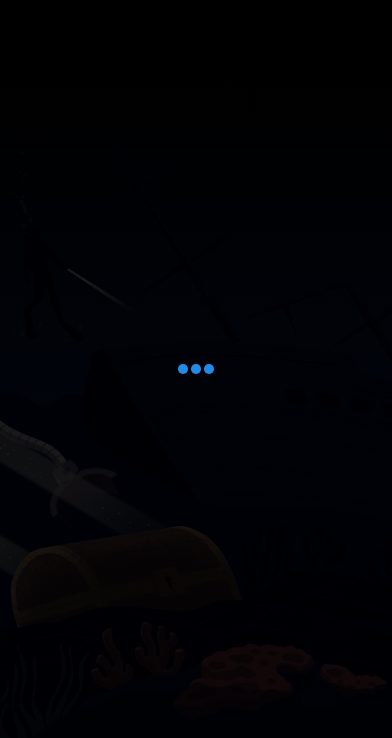 scroll, scrollTop: 0, scrollLeft: 0, axis: both 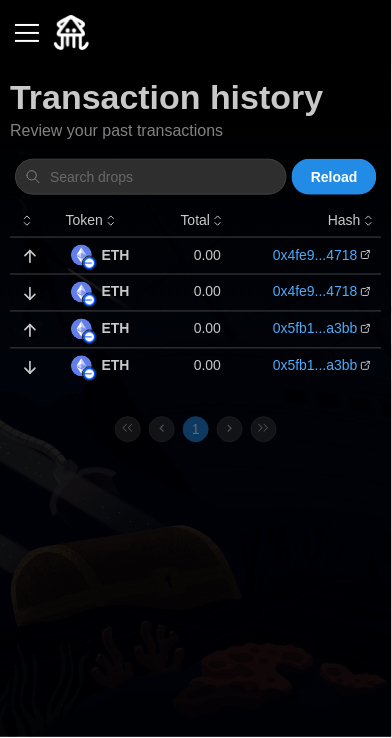 click on "Reload" at bounding box center (334, 177) 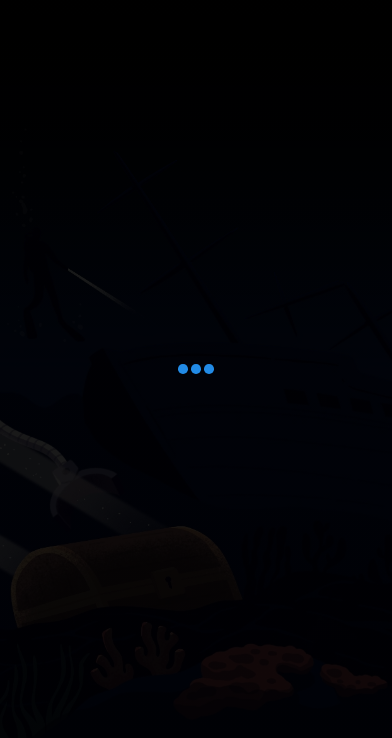 scroll, scrollTop: 0, scrollLeft: 0, axis: both 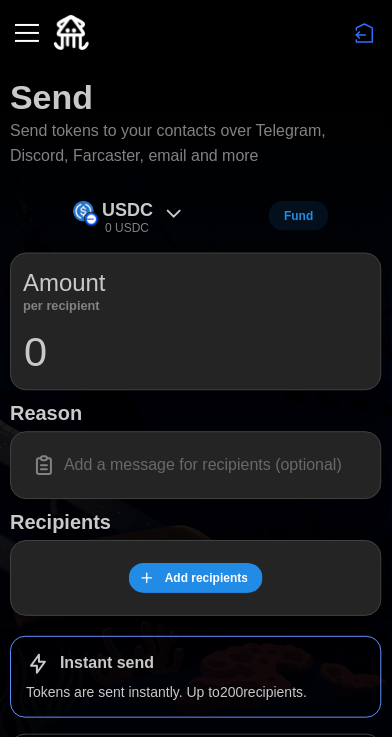 click at bounding box center (27, 33) 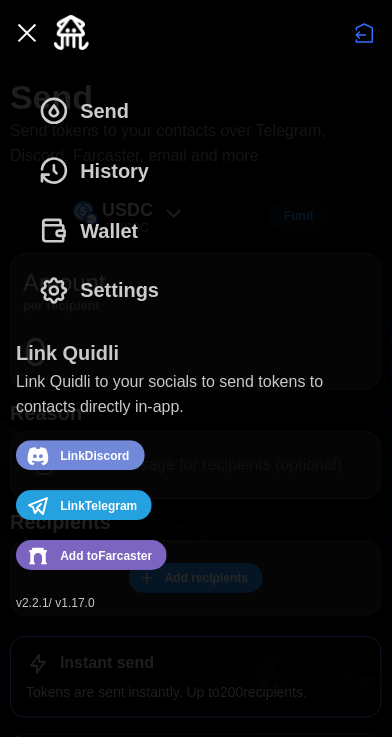 click on "History" at bounding box center [114, 171] 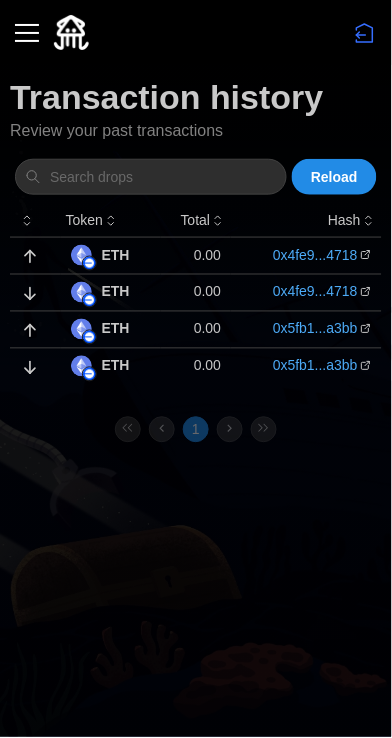 click at bounding box center [27, 33] 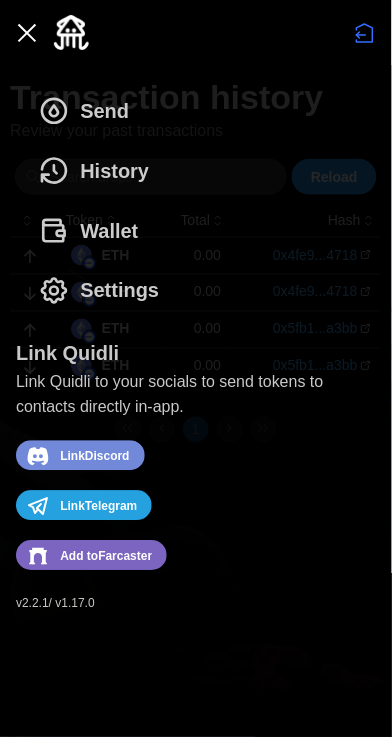 click on "Settings" at bounding box center (119, 291) 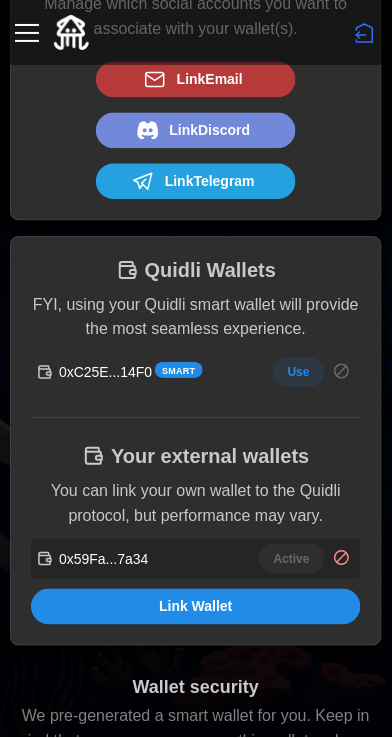 scroll, scrollTop: 229, scrollLeft: 0, axis: vertical 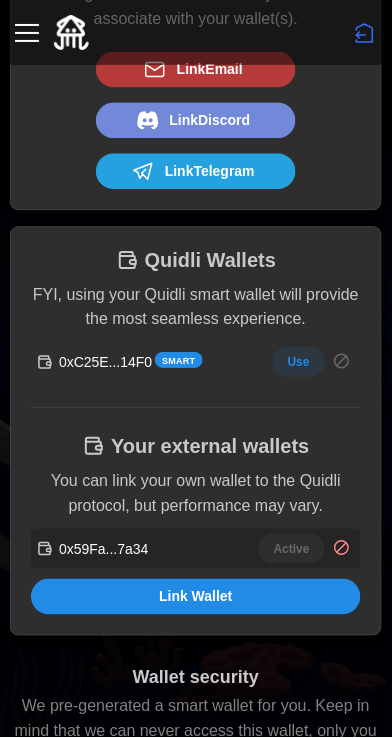 click 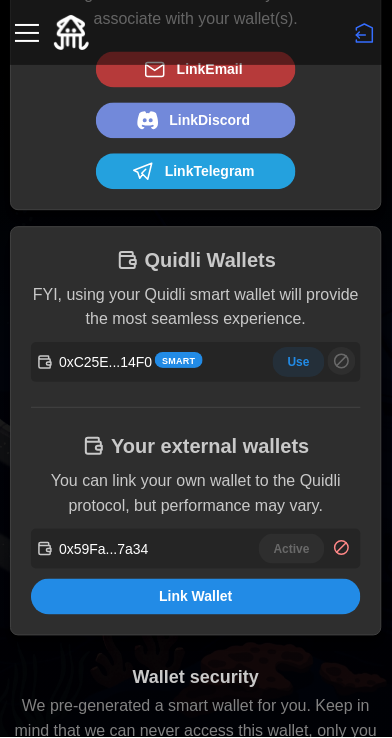 click on "Use" at bounding box center [299, 363] 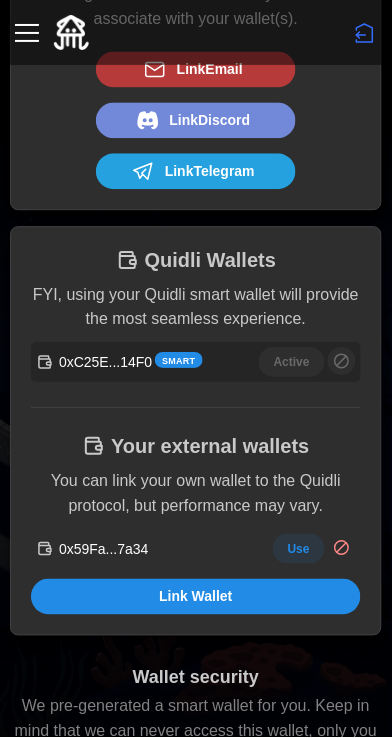 click 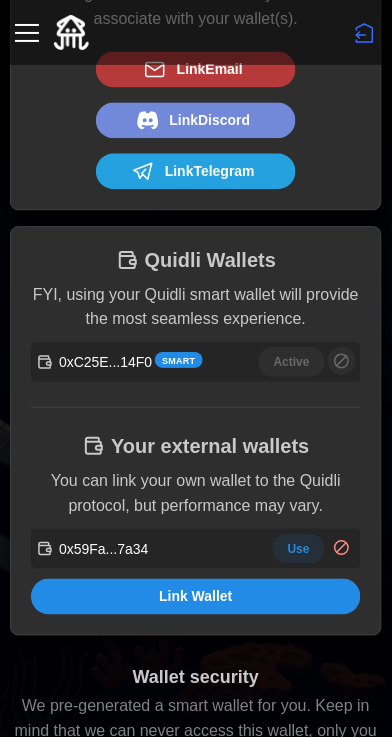 click 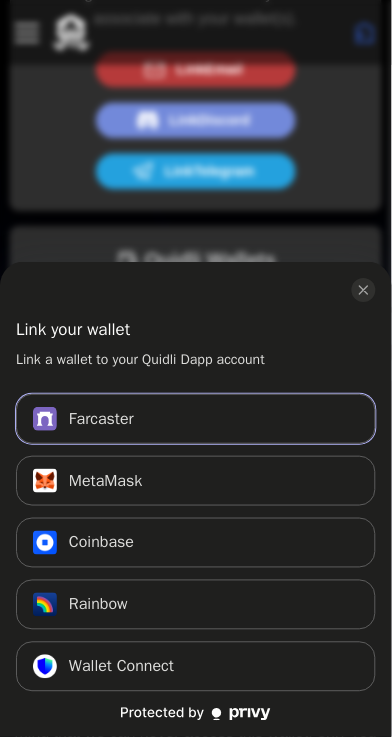 click on "Farcaster Connect" at bounding box center (196, 419) 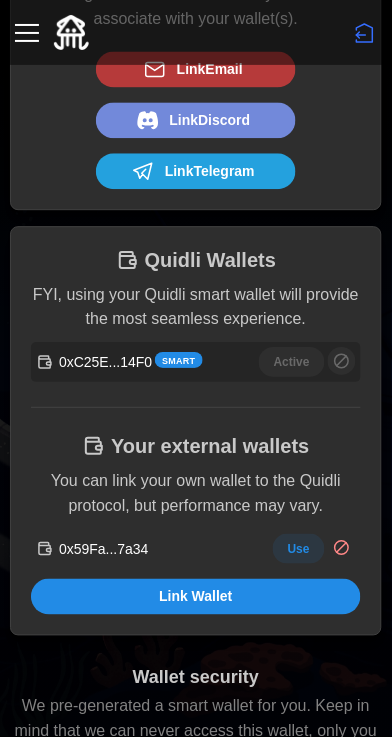 click at bounding box center [27, 33] 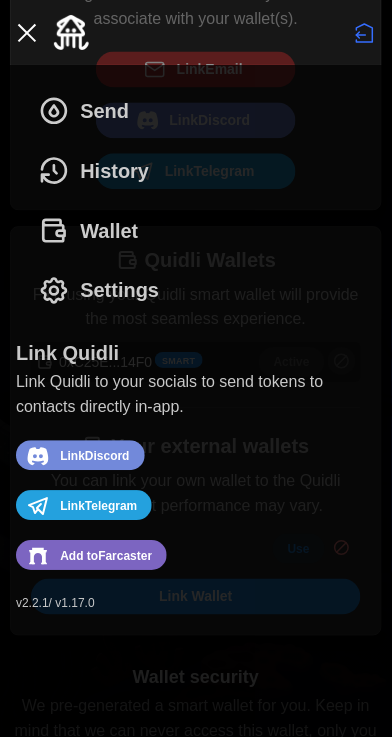 click on "History" at bounding box center (114, 171) 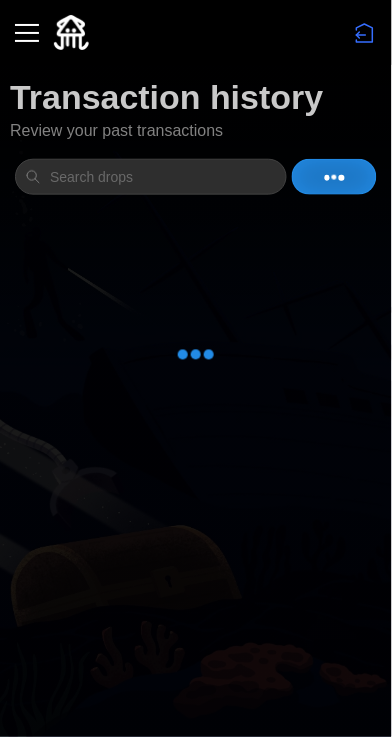 scroll, scrollTop: 0, scrollLeft: 0, axis: both 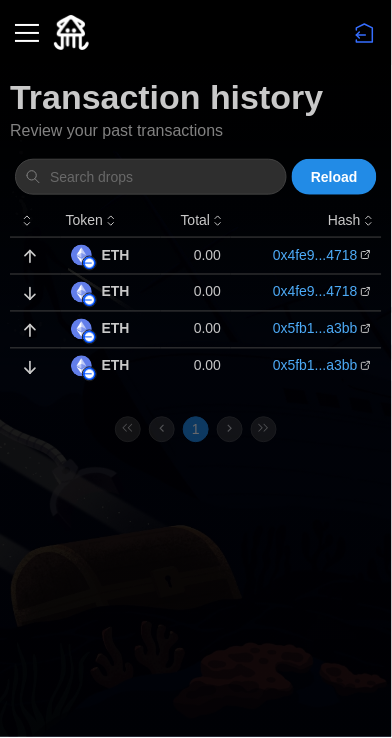 click on "Reload" at bounding box center [334, 177] 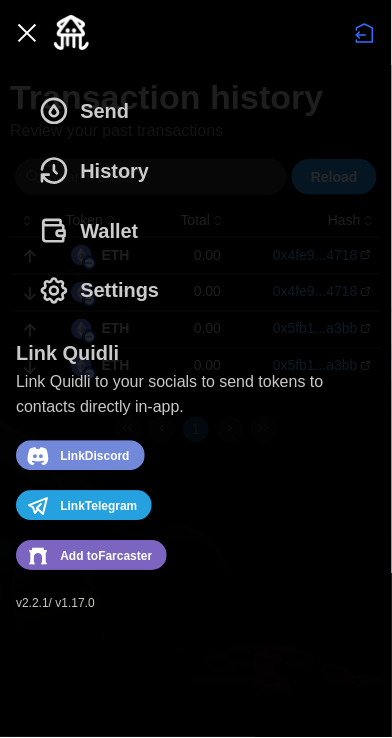 click 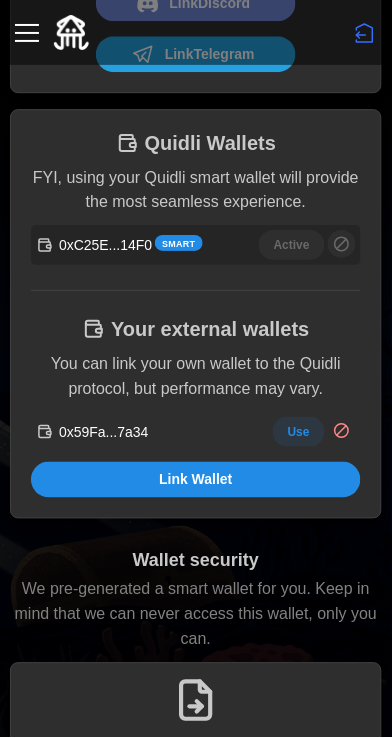 scroll, scrollTop: 0, scrollLeft: 0, axis: both 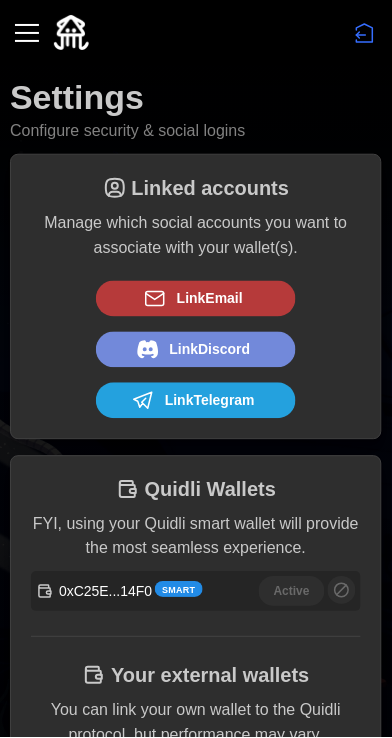 click at bounding box center [27, 33] 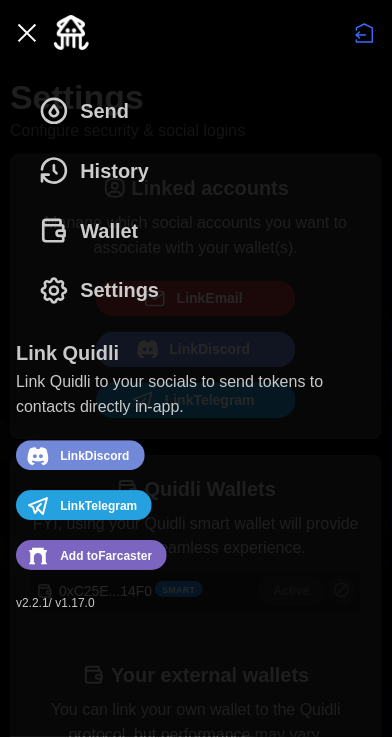click on "Send" at bounding box center (104, 111) 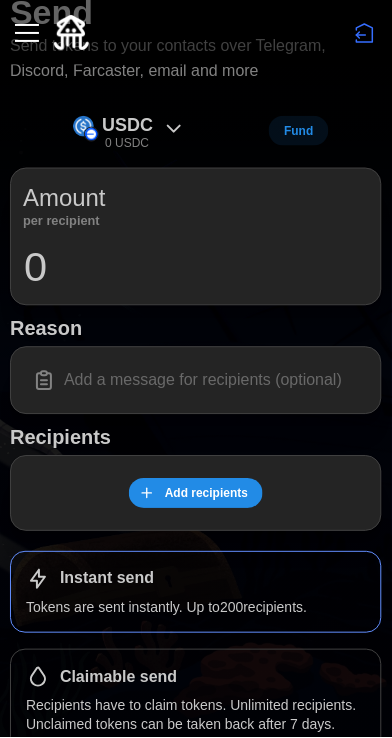 scroll, scrollTop: 0, scrollLeft: 0, axis: both 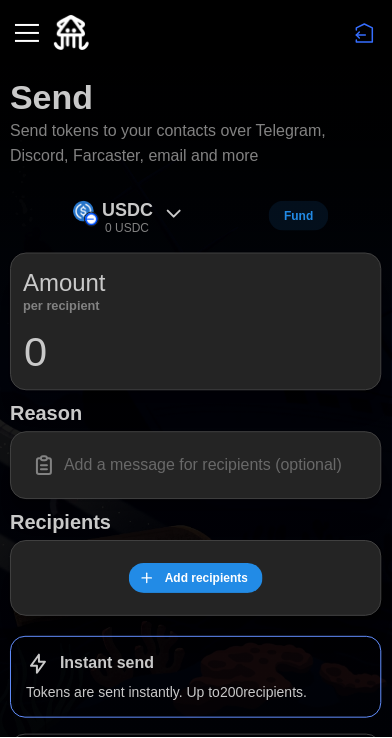 click at bounding box center [27, 33] 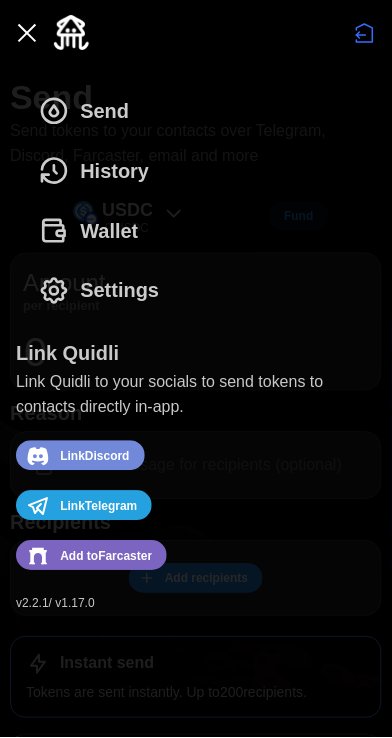 click on "Settings" at bounding box center [119, 291] 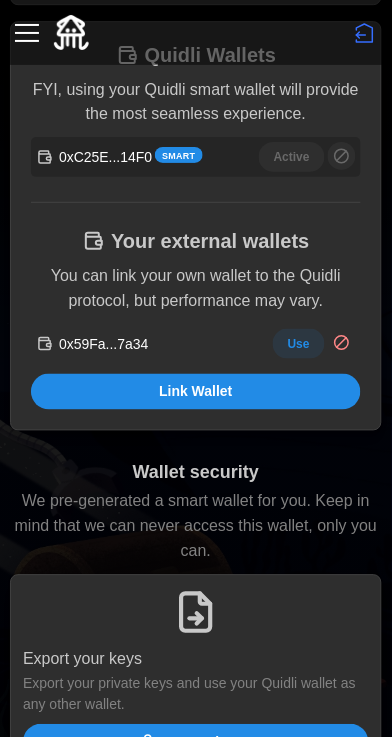 scroll, scrollTop: 439, scrollLeft: 0, axis: vertical 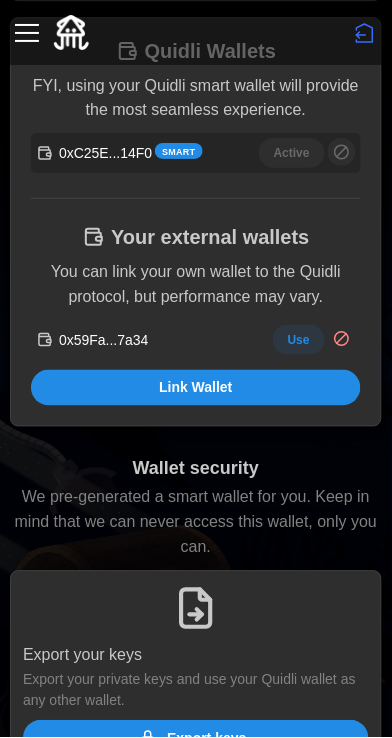click on "Use" at bounding box center [299, 340] 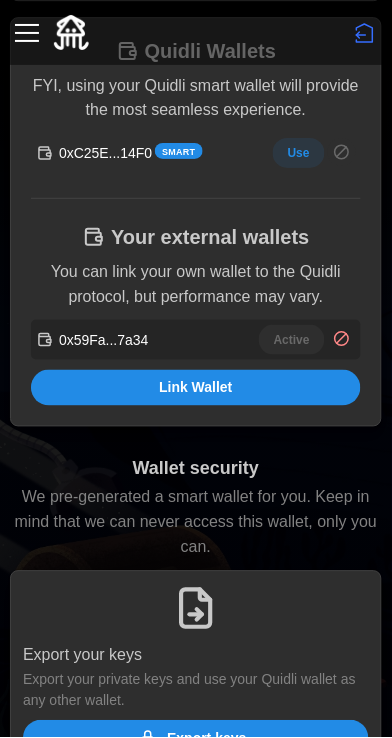 scroll, scrollTop: 0, scrollLeft: 0, axis: both 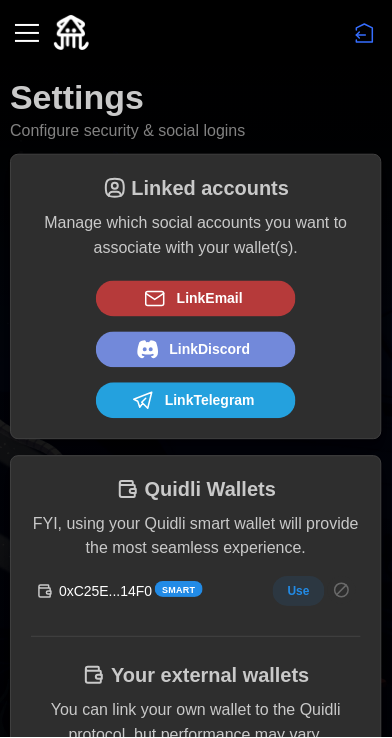click at bounding box center [27, 33] 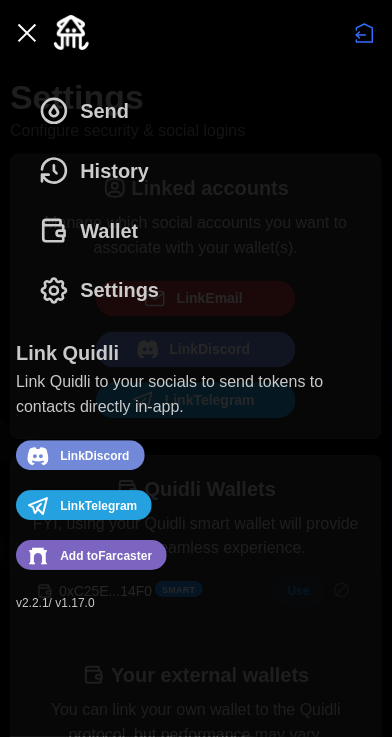 click on "History" at bounding box center [114, 171] 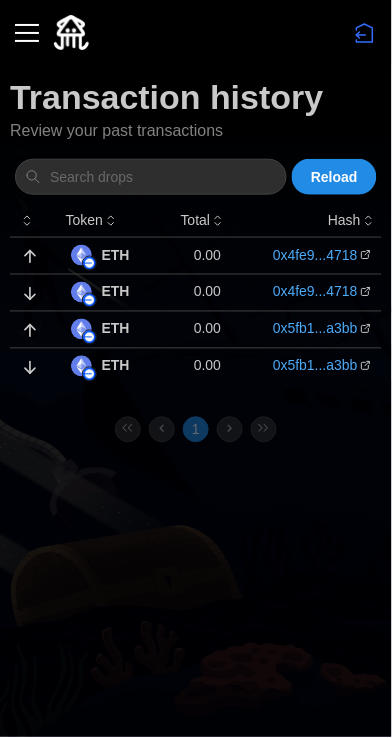 click on "Reload" at bounding box center (334, 177) 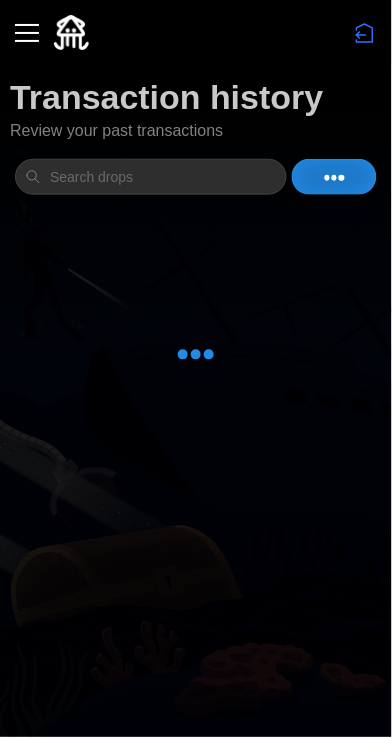 click on "Reload" at bounding box center [334, 177] 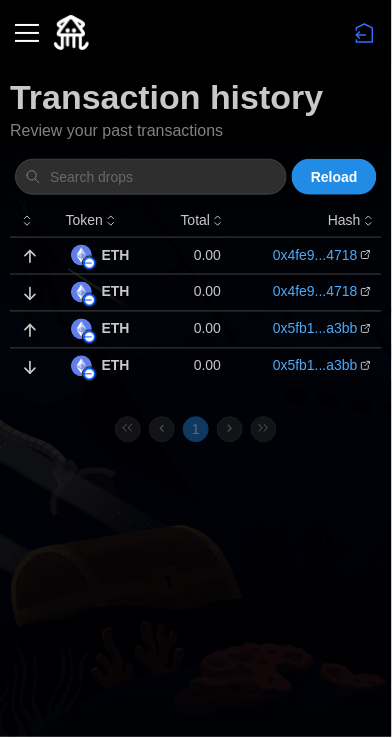 click on "Reload" at bounding box center (334, 177) 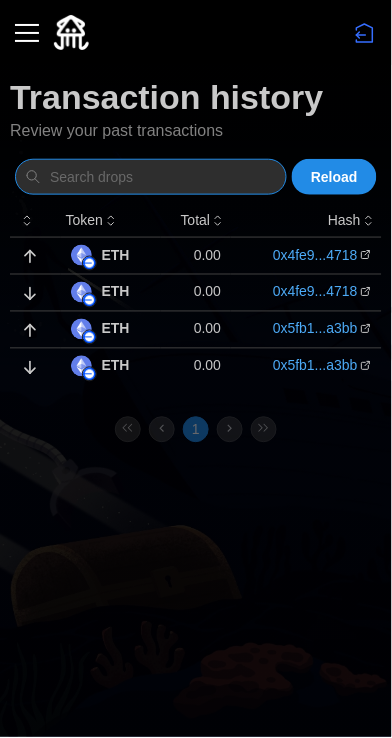 click at bounding box center (151, 177) 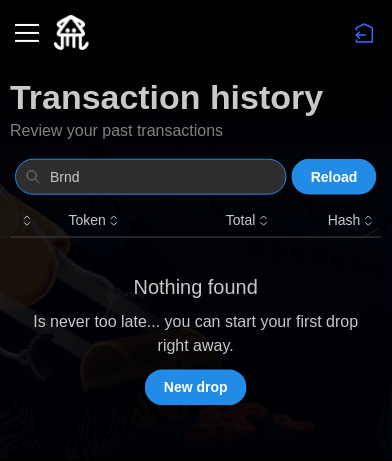 type on "Brnd" 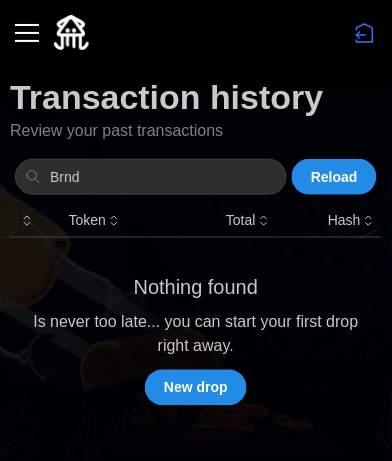 click on "New drop" at bounding box center (196, 388) 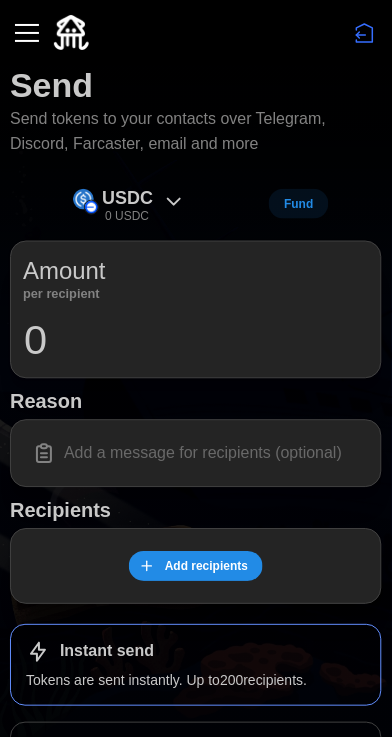 scroll, scrollTop: 0, scrollLeft: 0, axis: both 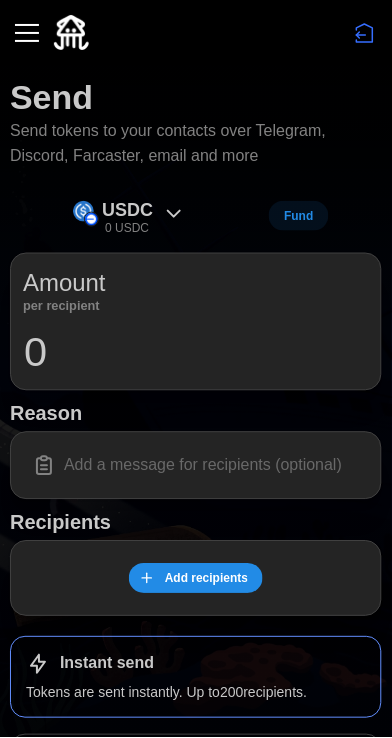 click at bounding box center [27, 33] 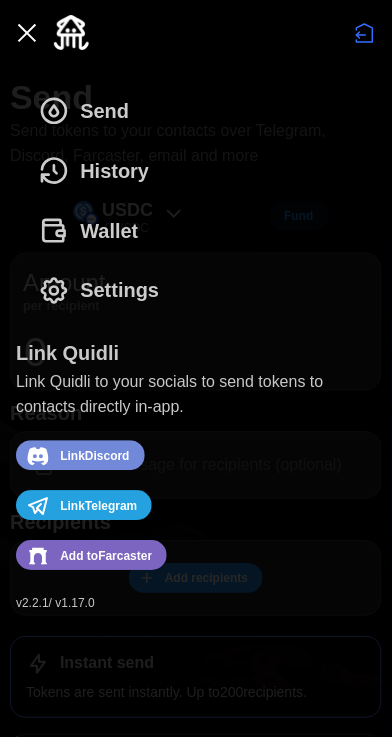 click on "History" at bounding box center [114, 171] 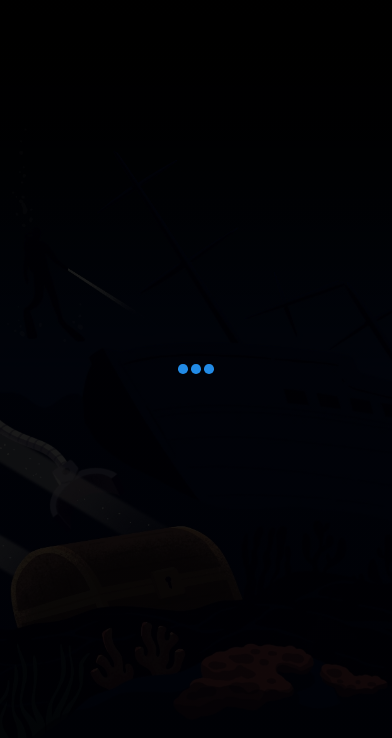 scroll, scrollTop: 0, scrollLeft: 0, axis: both 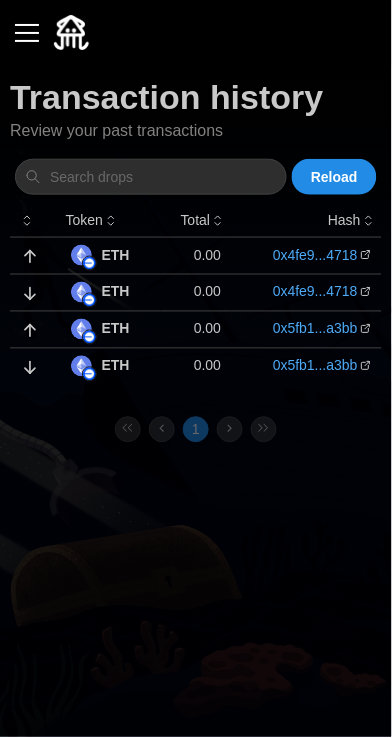 click at bounding box center [27, 33] 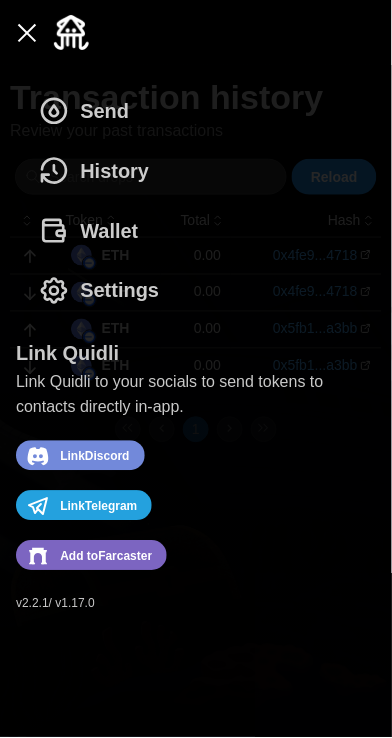 click 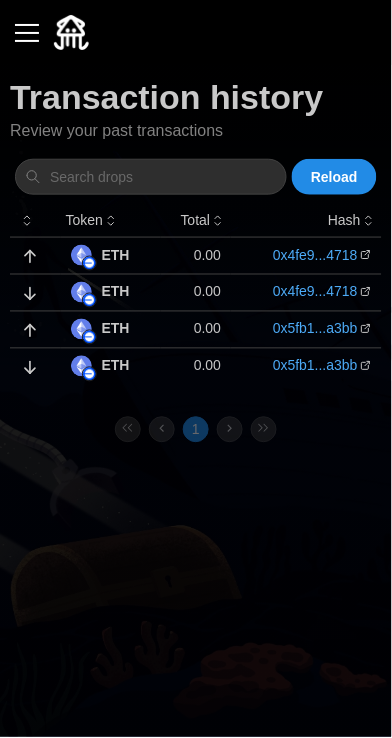 click at bounding box center (27, 33) 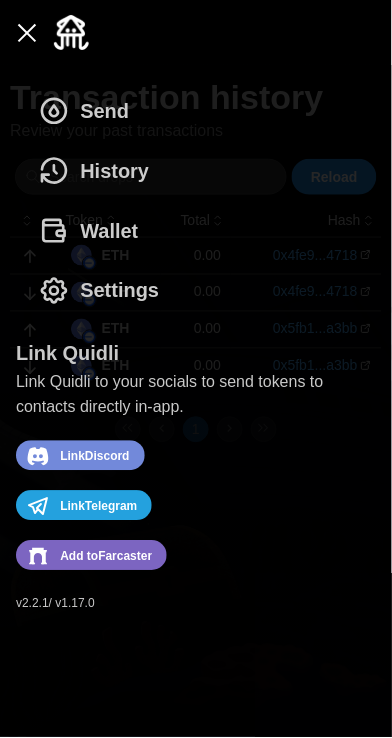 click 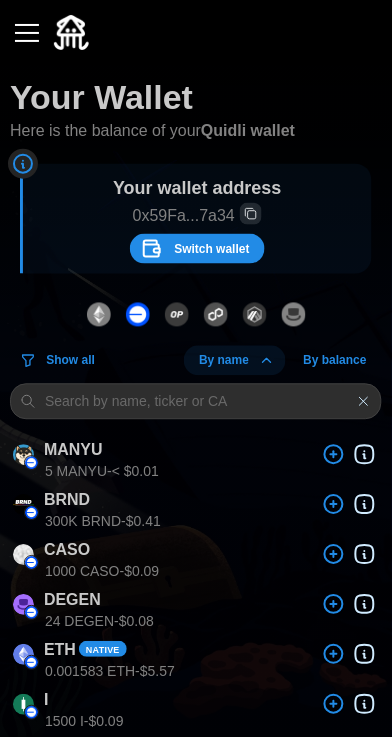 scroll, scrollTop: 325, scrollLeft: 0, axis: vertical 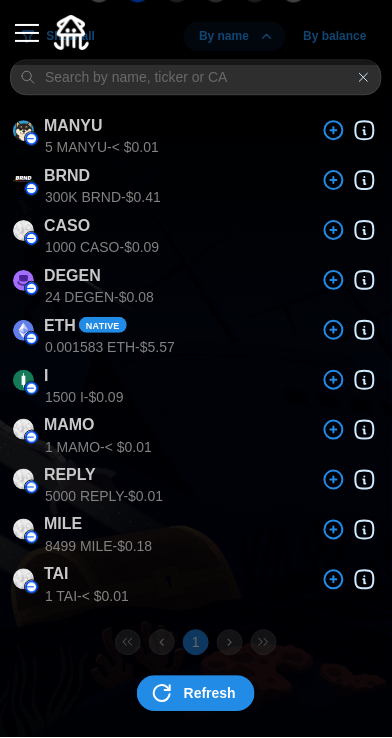 click on "Refresh" at bounding box center (210, 694) 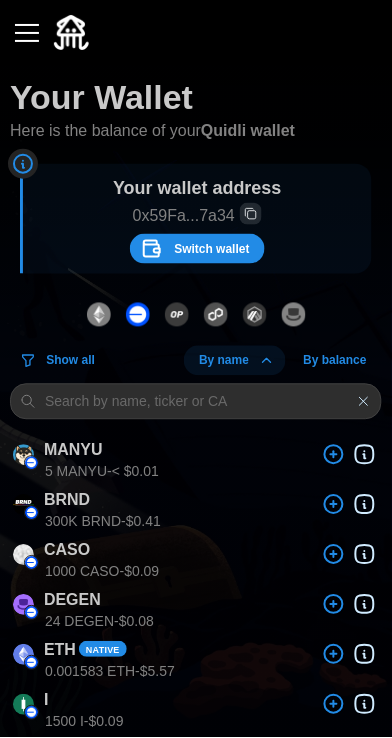click 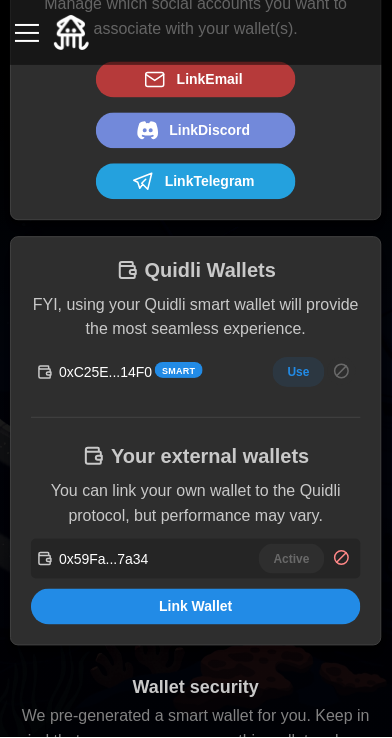 scroll, scrollTop: 211, scrollLeft: 0, axis: vertical 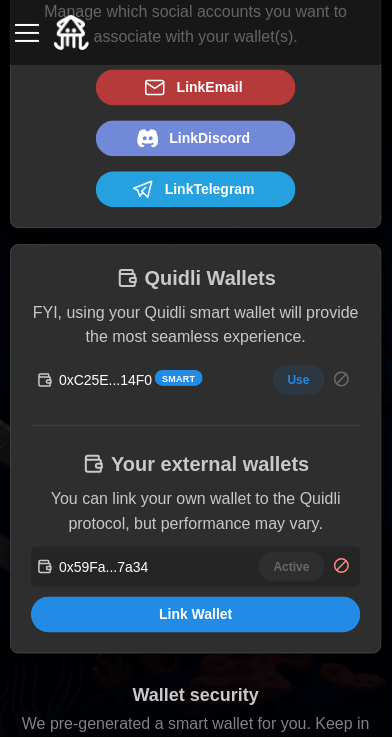 click at bounding box center (27, 33) 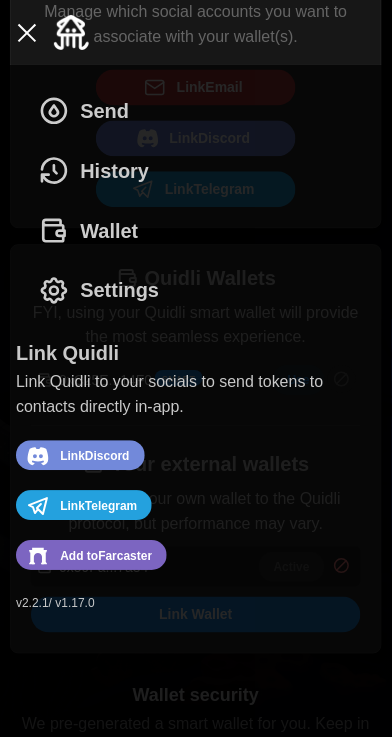 click 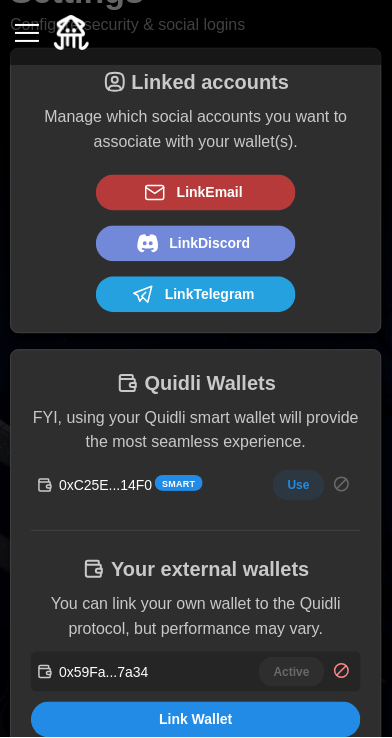 scroll, scrollTop: 118, scrollLeft: 0, axis: vertical 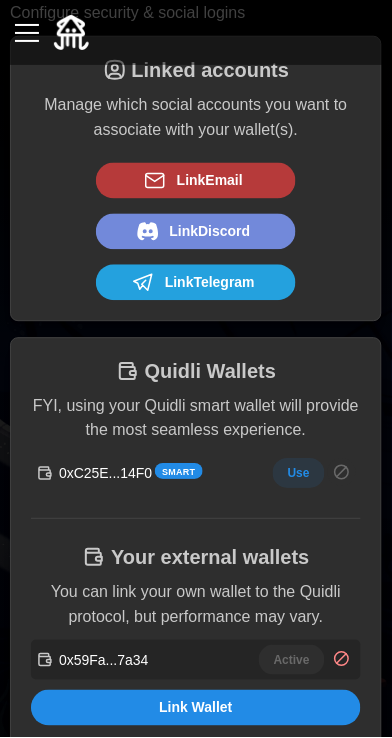 click on "Link Wallet" at bounding box center [195, 709] 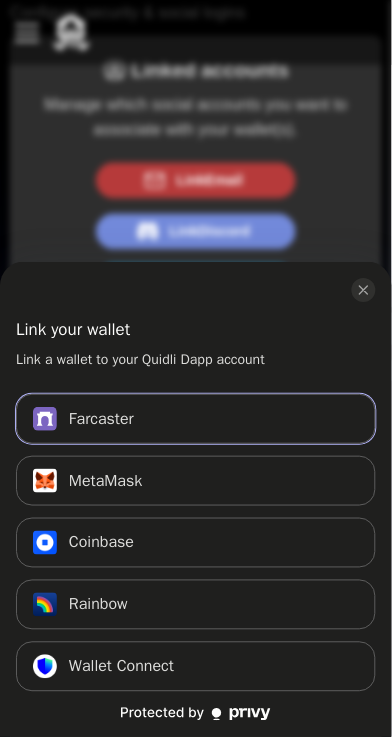 click on "Farcaster Connect" at bounding box center (196, 419) 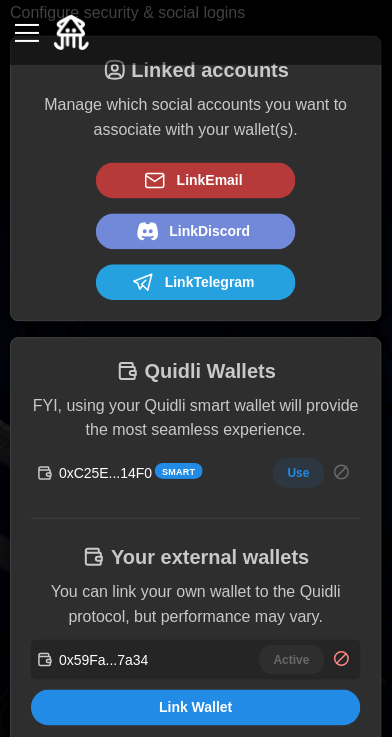 click at bounding box center [27, 33] 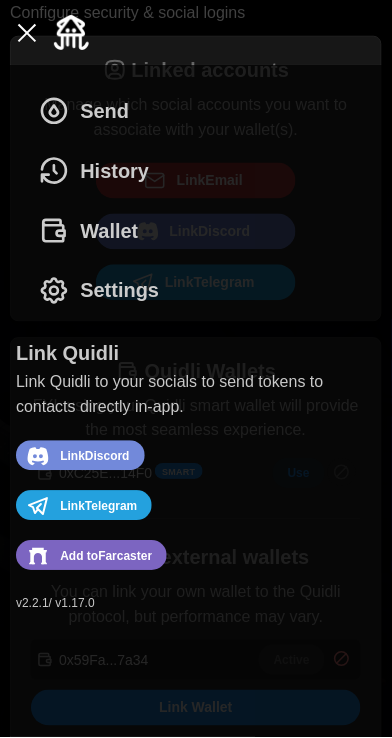click on "History" at bounding box center [114, 171] 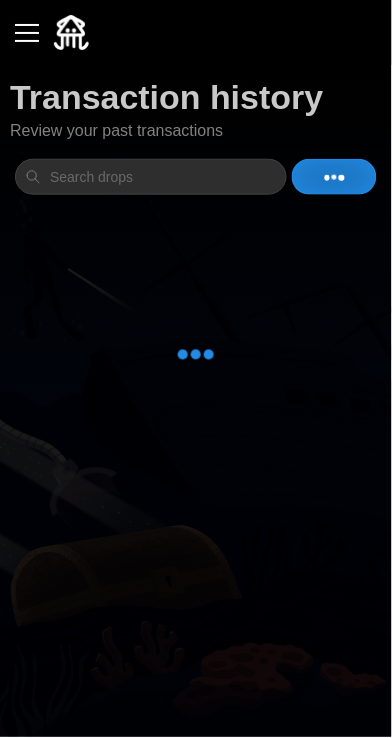 scroll, scrollTop: 0, scrollLeft: 0, axis: both 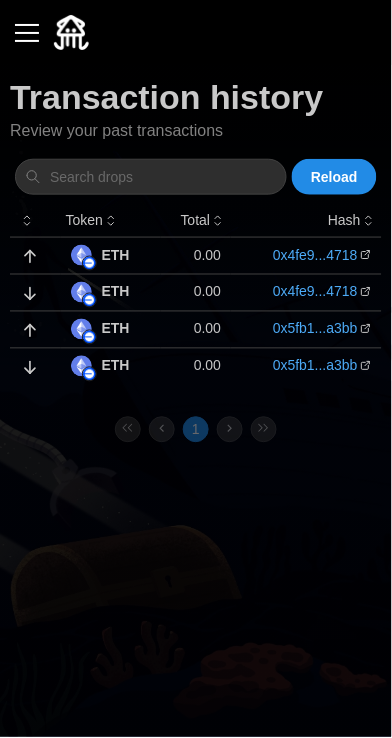 click on "Reload" at bounding box center (334, 177) 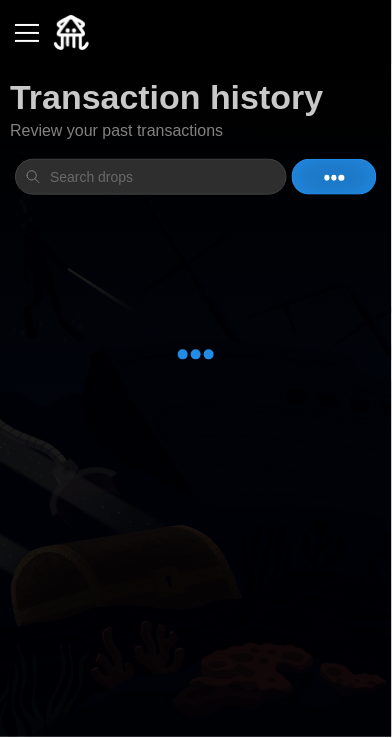 click on "Reload" at bounding box center (334, 177) 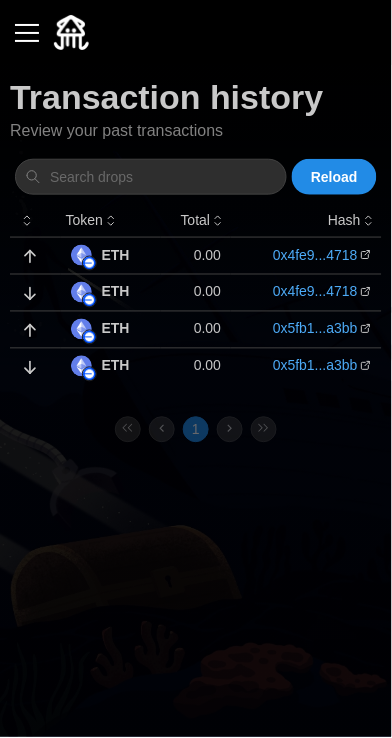 click at bounding box center (71, 32) 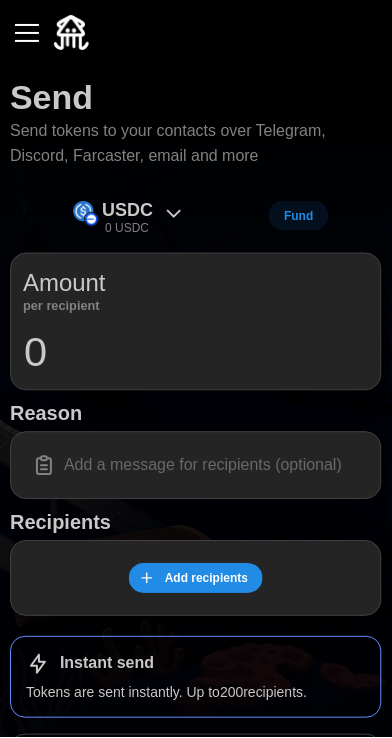 scroll, scrollTop: 168, scrollLeft: 0, axis: vertical 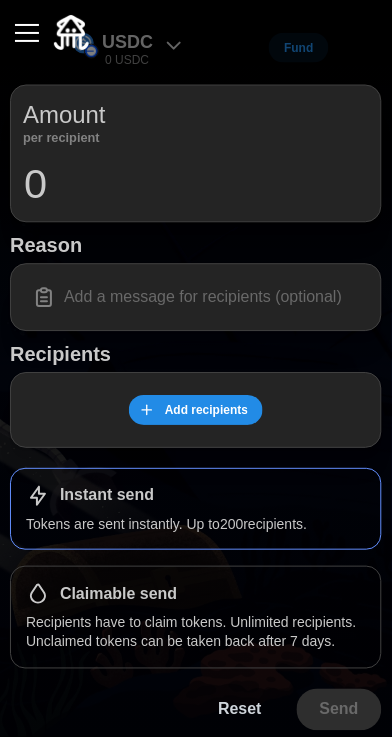 click on "Recipients have to claim tokens. Unlimited recipients. Unclaimed tokens can be taken back after 7 days." at bounding box center [196, 633] 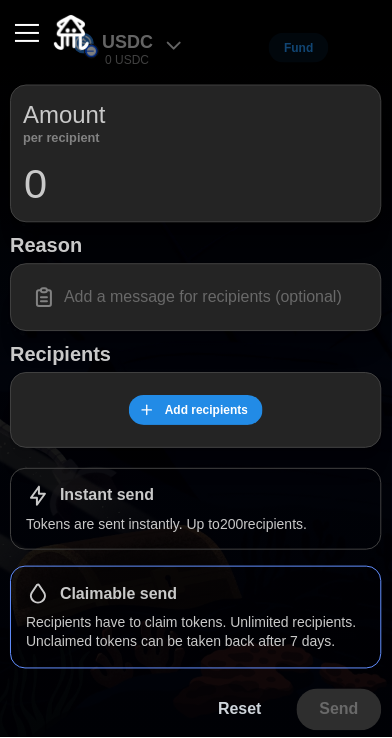 click on "Reset" at bounding box center (240, 711) 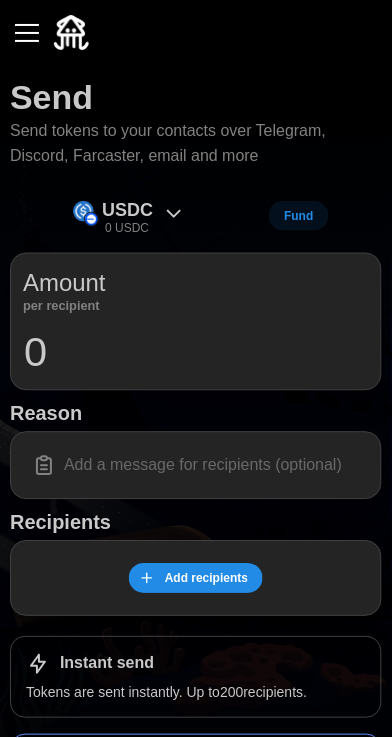 click at bounding box center [27, 33] 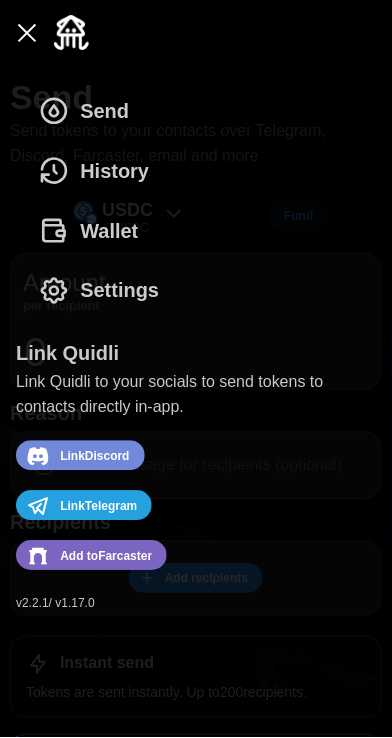 click on "Wallet" at bounding box center (109, 231) 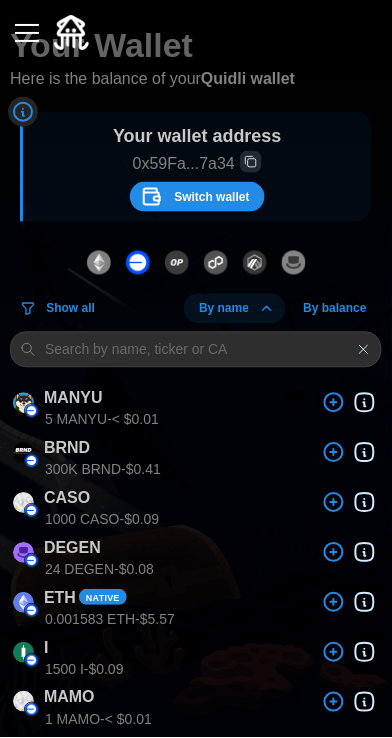 scroll, scrollTop: 51, scrollLeft: 0, axis: vertical 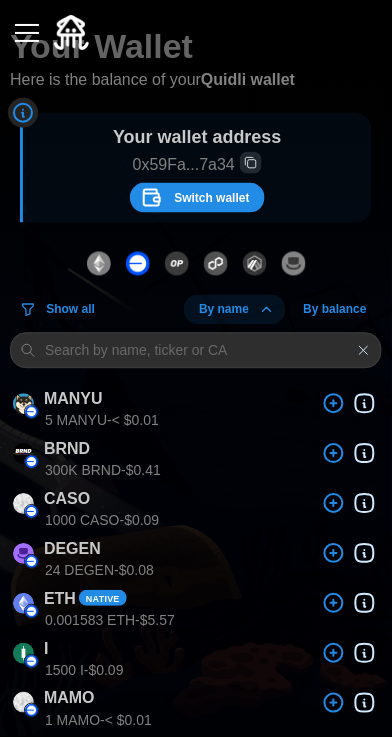 click at bounding box center [27, 33] 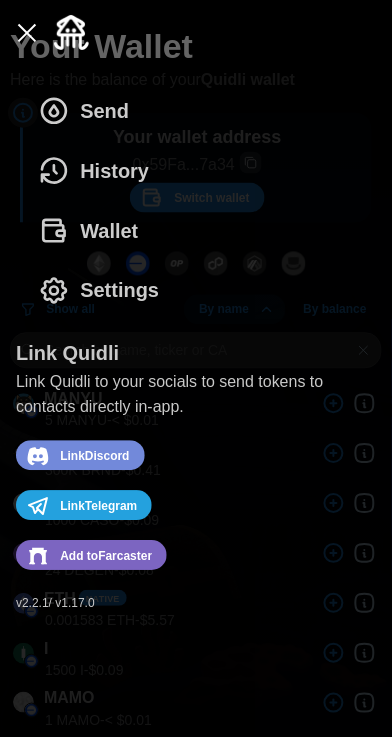 click 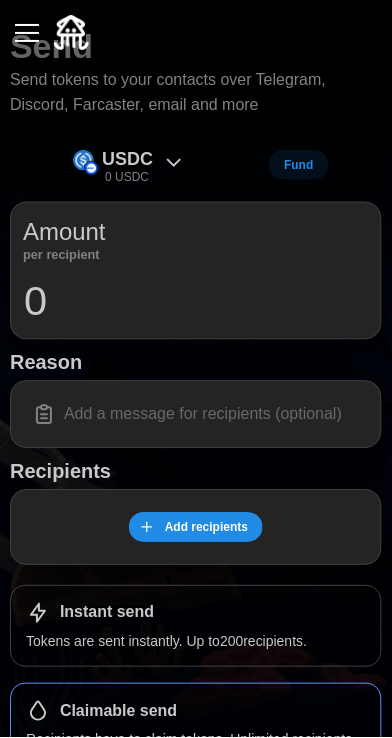 click at bounding box center (27, 33) 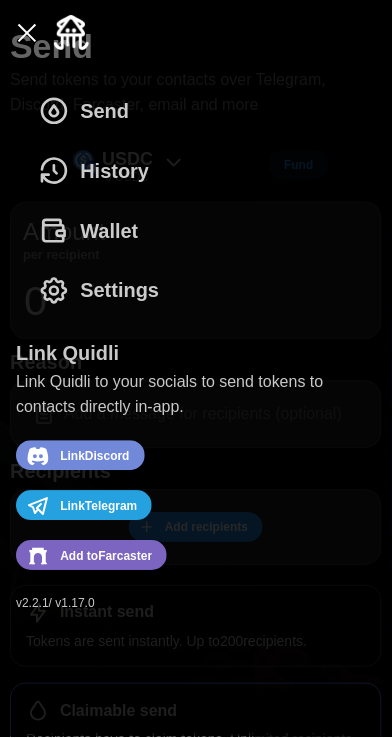 click on "Wallet" at bounding box center [88, 231] 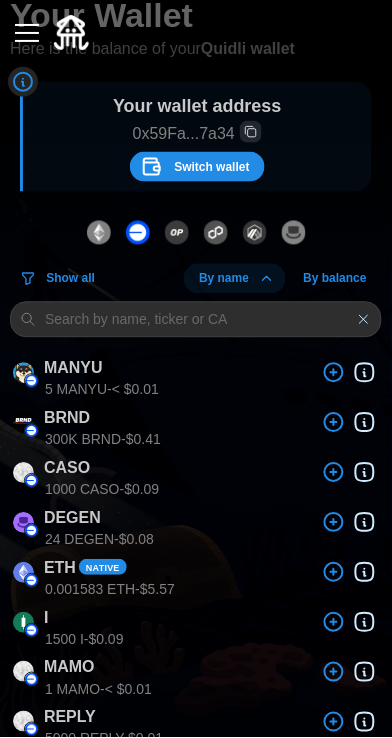 scroll, scrollTop: 73, scrollLeft: 0, axis: vertical 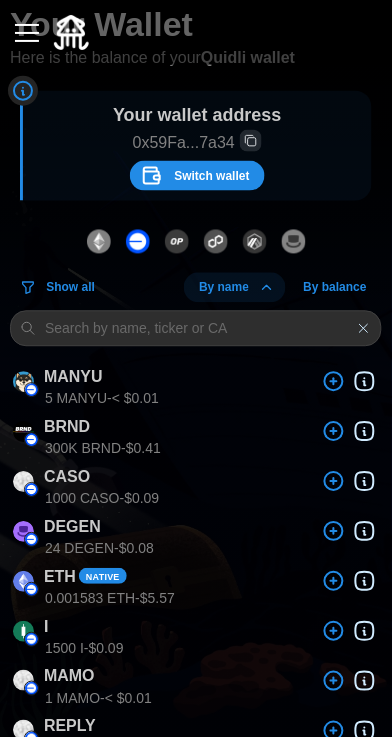 click at bounding box center [27, 33] 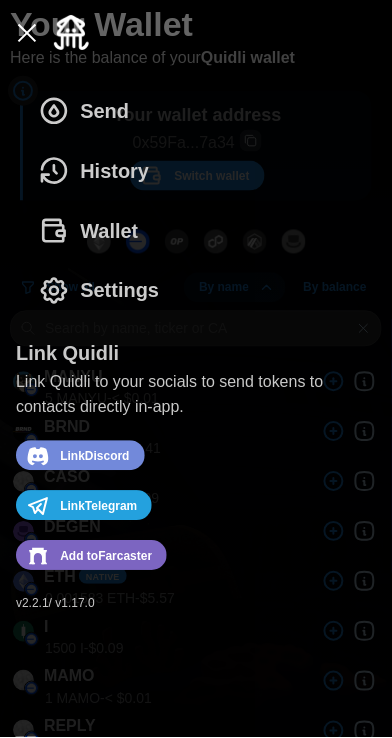 click on "Send" at bounding box center (83, 111) 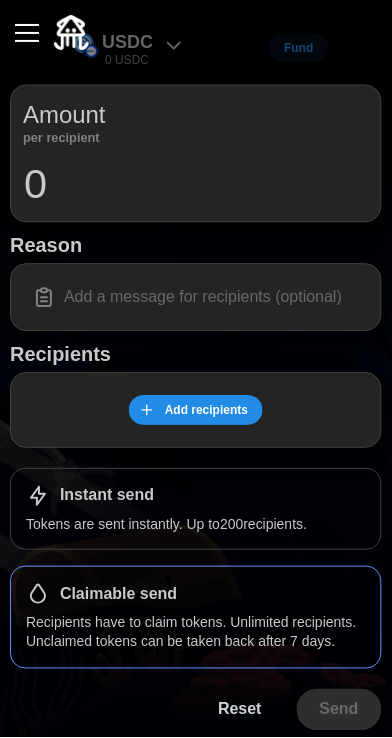 scroll, scrollTop: 0, scrollLeft: 0, axis: both 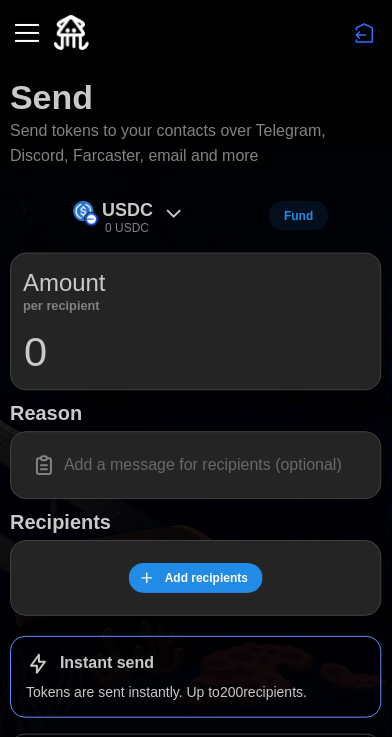 click at bounding box center (27, 33) 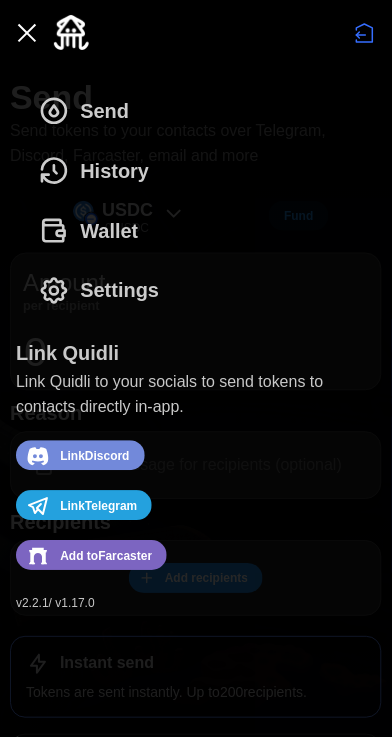 click on "History" at bounding box center (114, 171) 